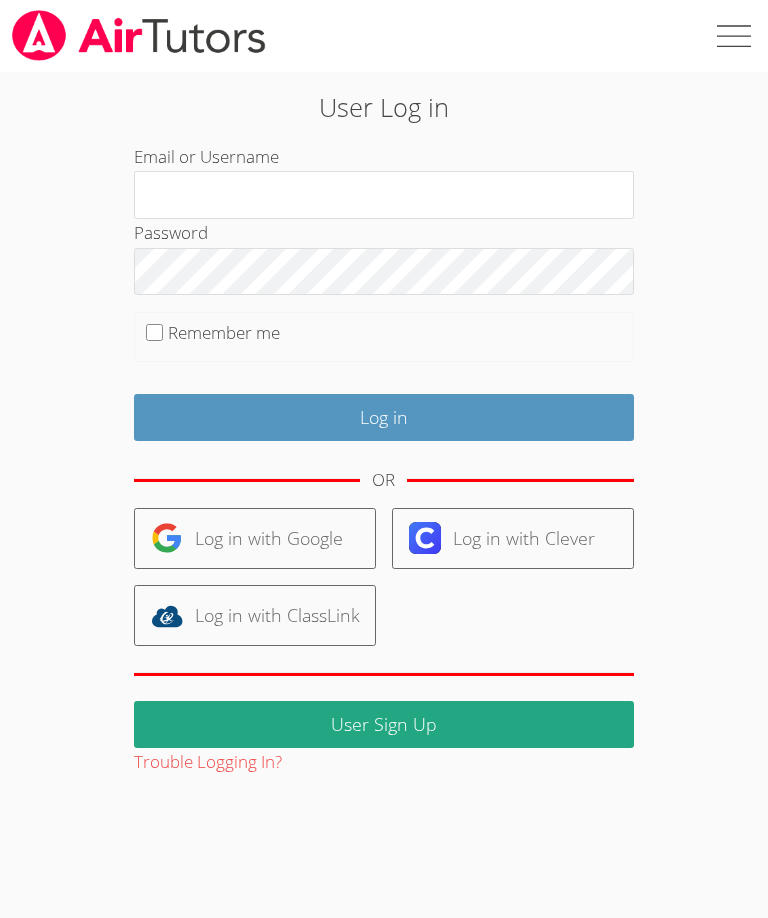 scroll, scrollTop: 0, scrollLeft: 0, axis: both 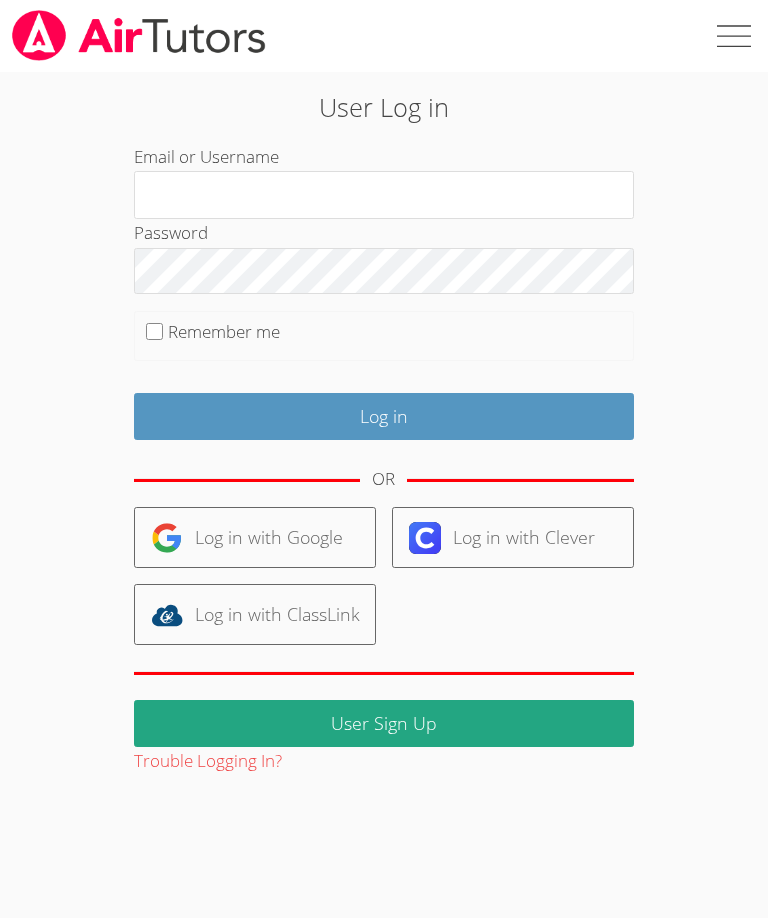 click on "Email or Username" at bounding box center [384, 195] 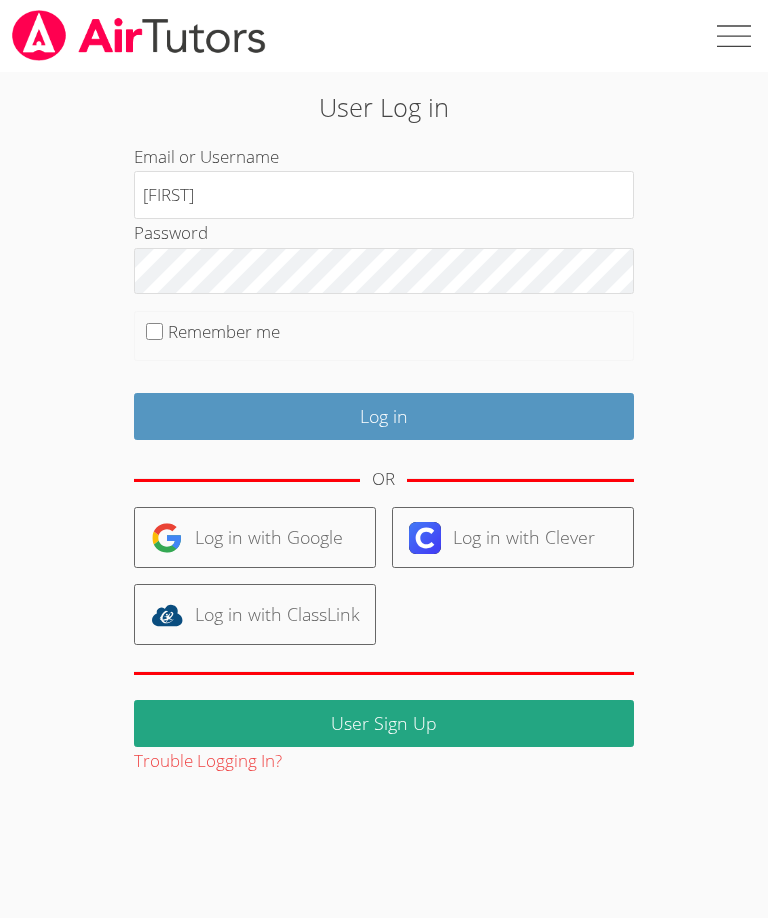 type on "Armandop" 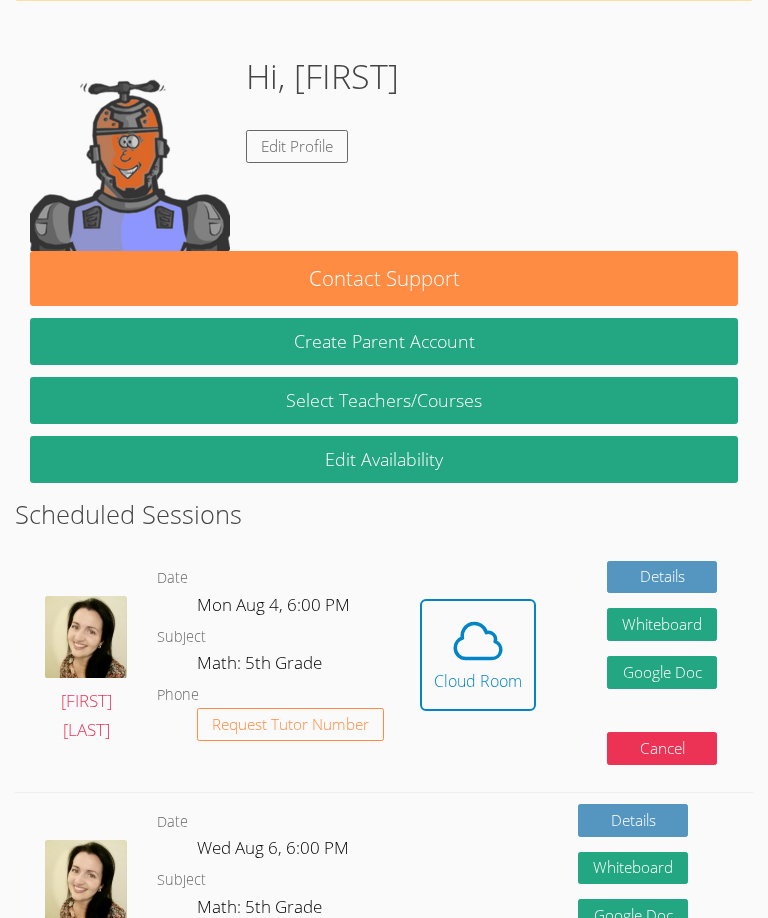 scroll, scrollTop: 138, scrollLeft: 0, axis: vertical 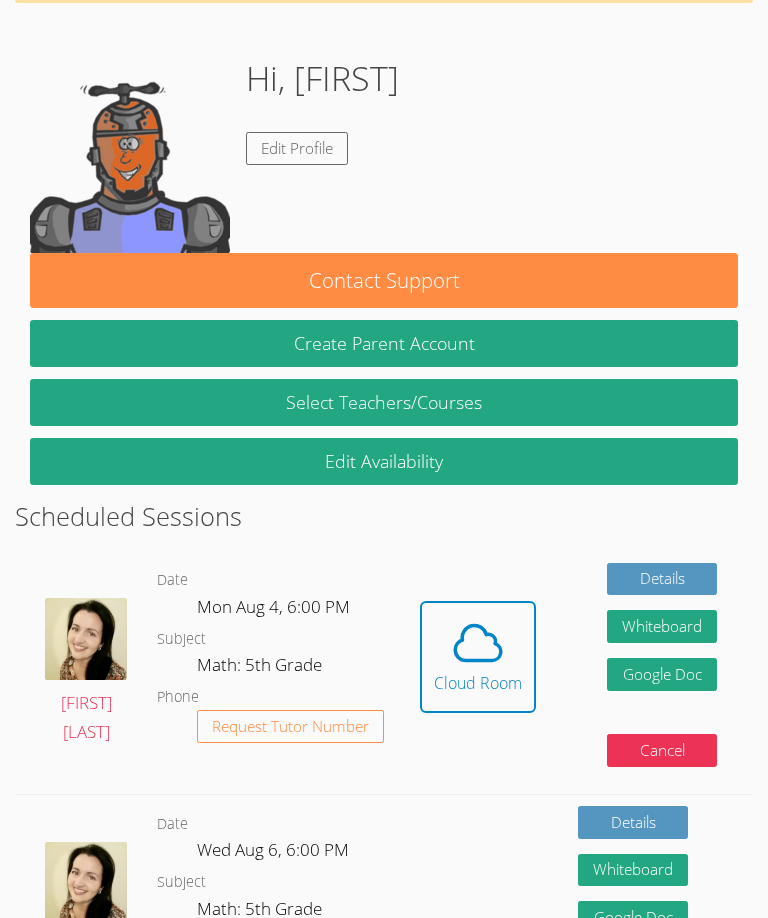 click 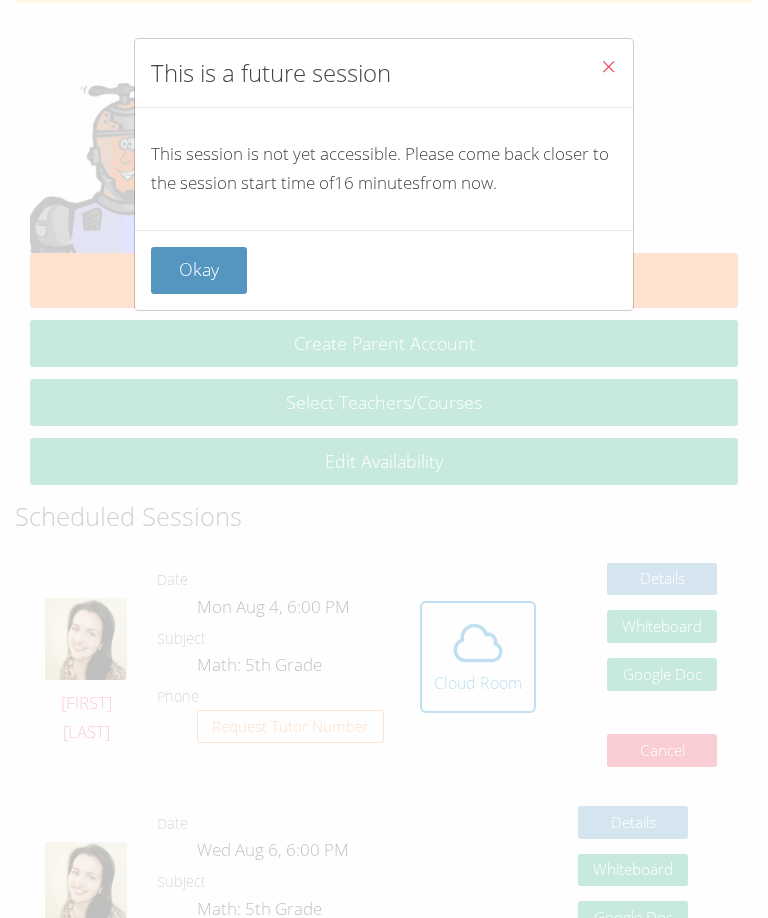 click on "Okay" at bounding box center (199, 270) 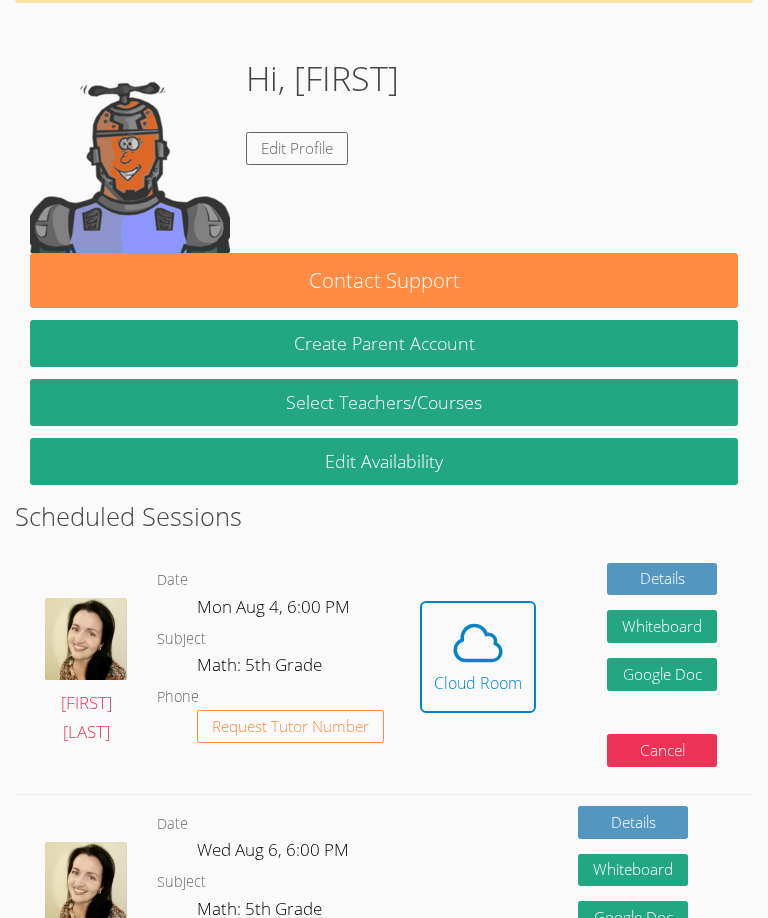 click 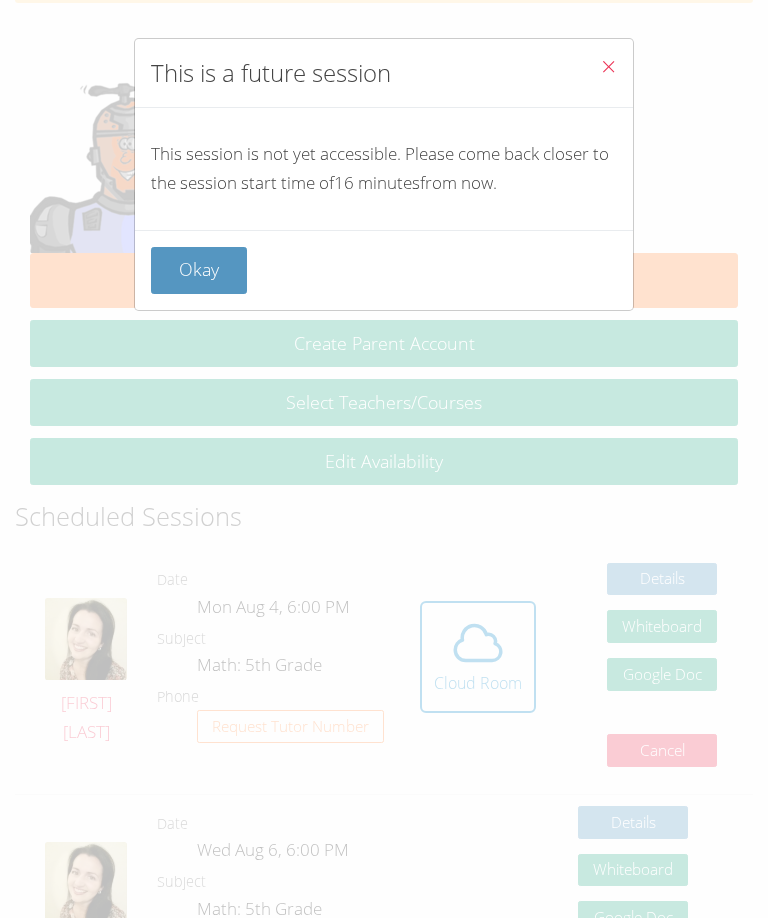 click on "Okay" at bounding box center (199, 270) 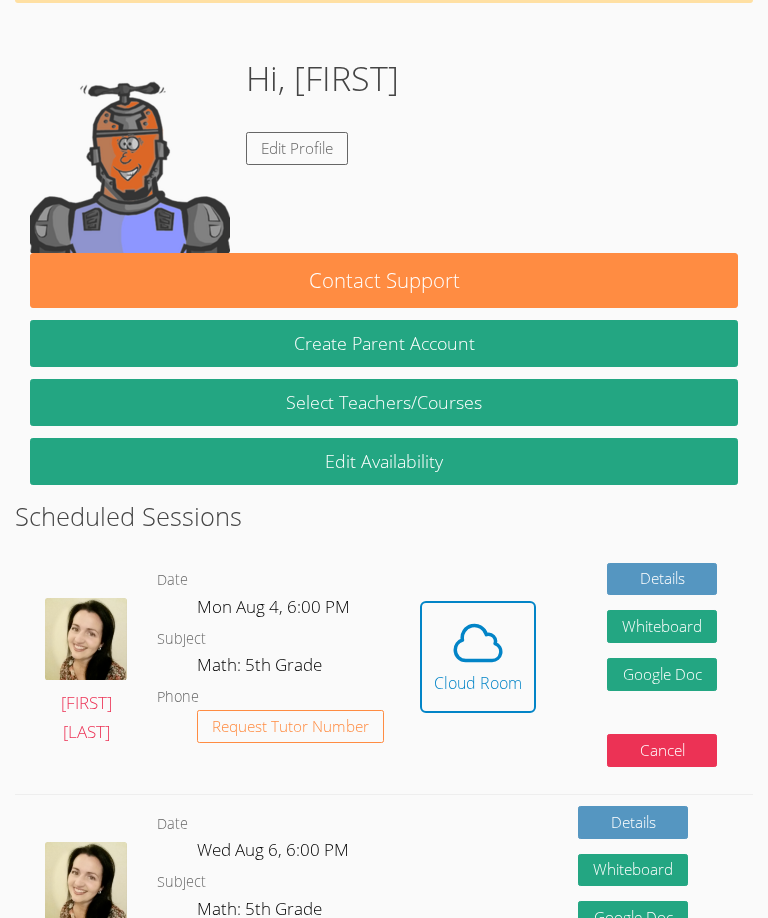 scroll, scrollTop: 137, scrollLeft: 0, axis: vertical 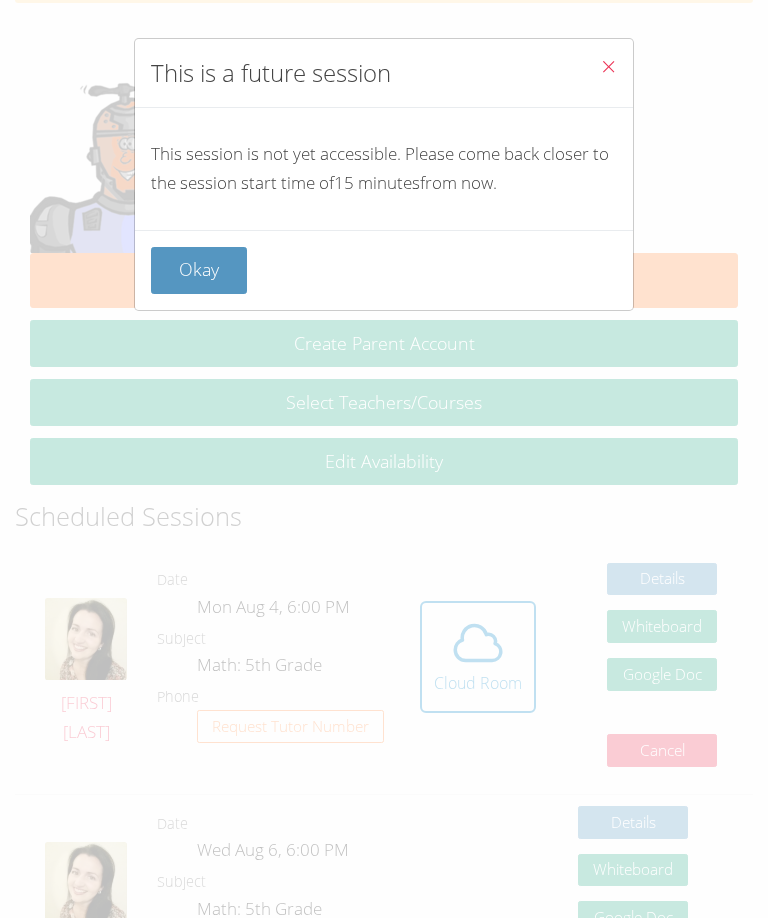 click on "Okay" at bounding box center [199, 270] 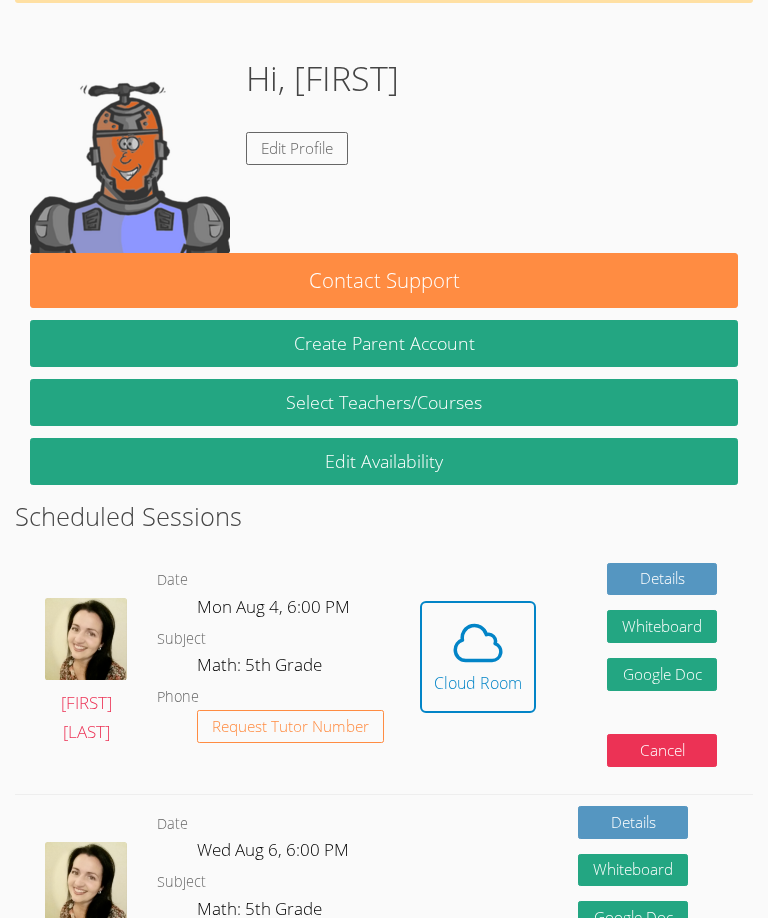 scroll, scrollTop: 137, scrollLeft: 0, axis: vertical 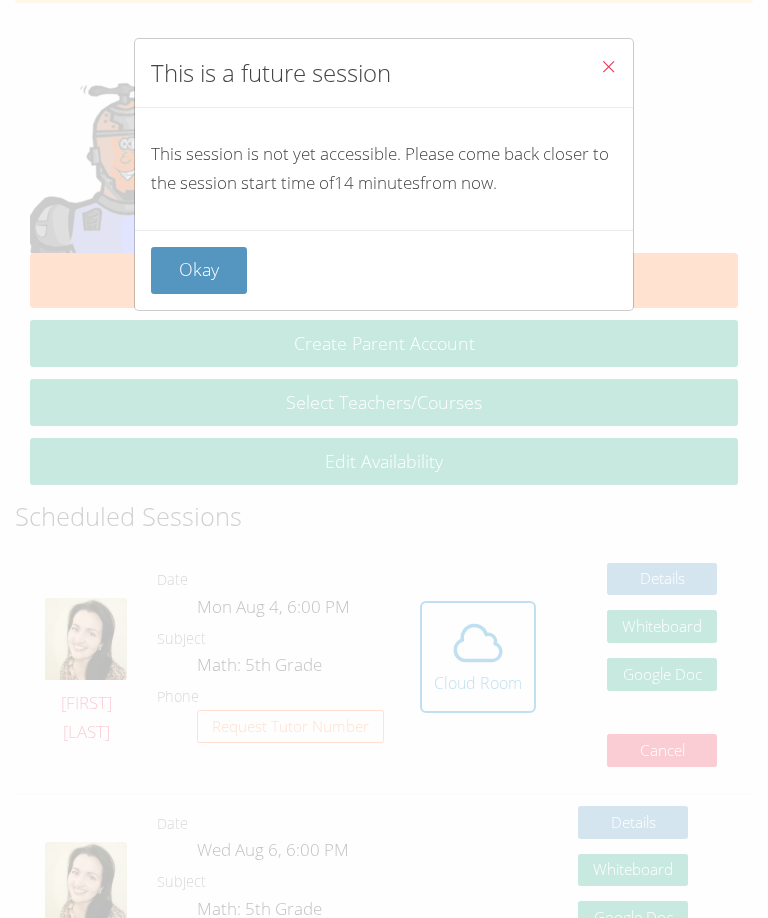 click on "Okay" at bounding box center (199, 270) 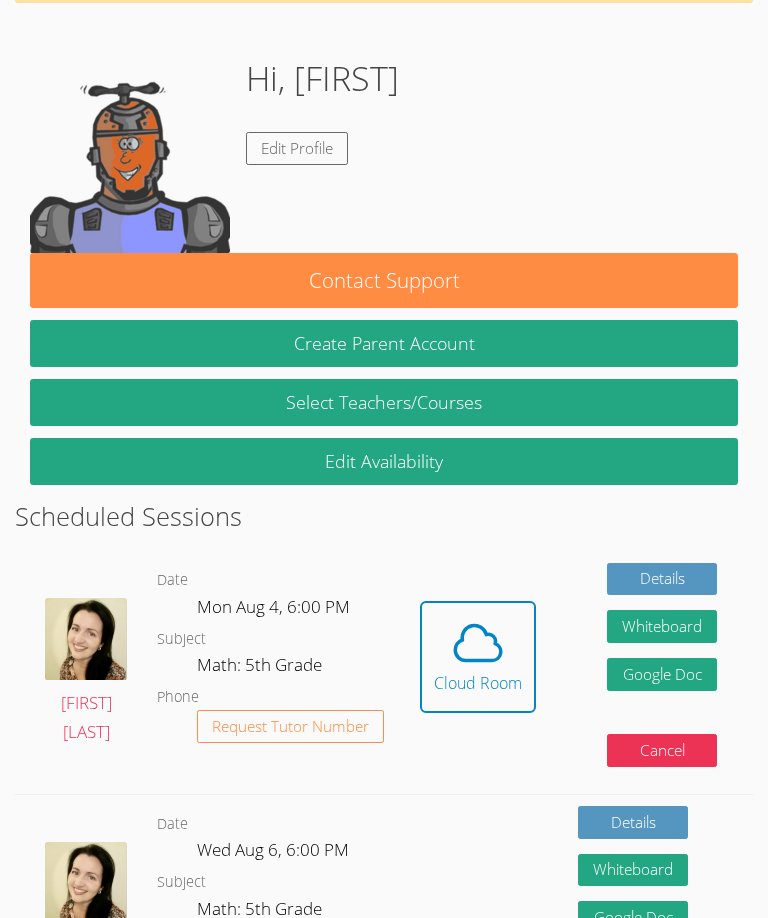 click on "Cloud Room" at bounding box center [478, 683] 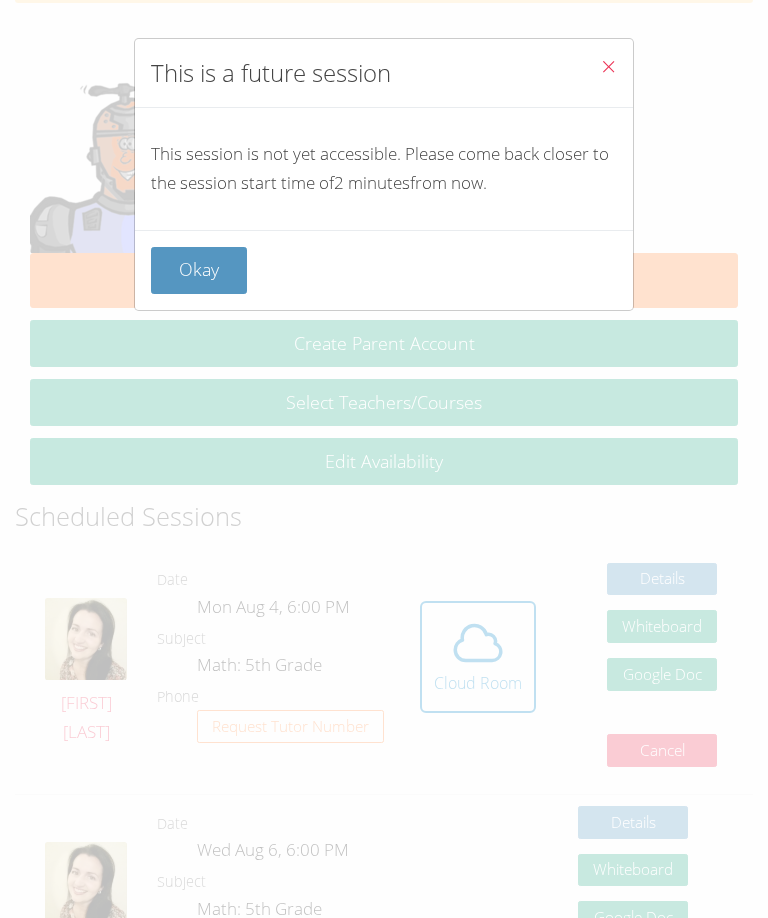 click on "Okay" at bounding box center (199, 270) 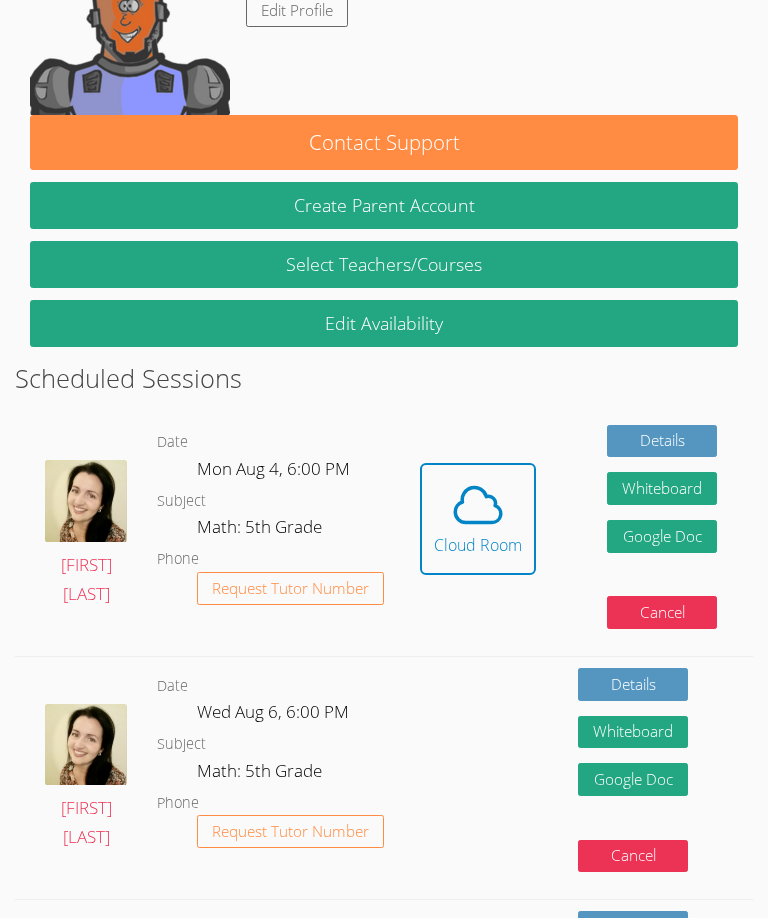 scroll, scrollTop: 276, scrollLeft: 0, axis: vertical 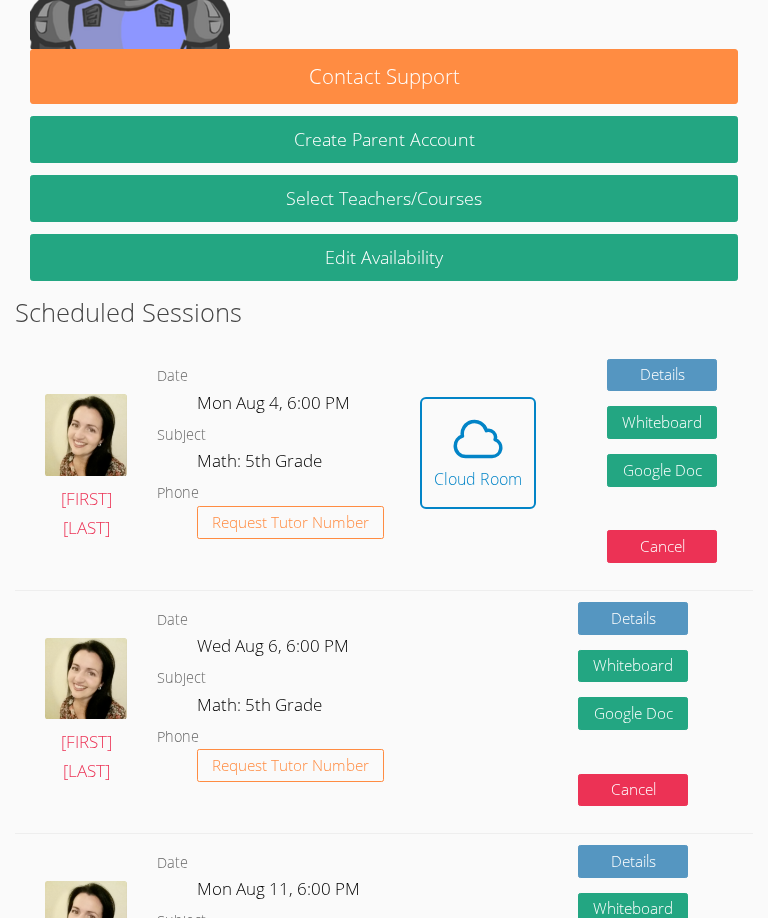 click 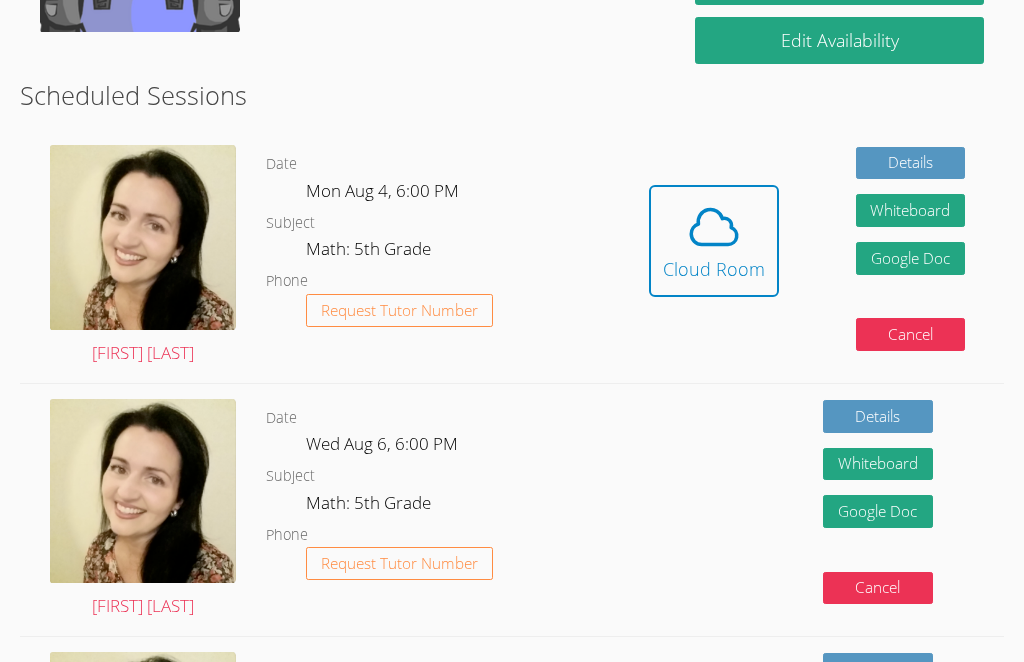 scroll, scrollTop: 433, scrollLeft: 0, axis: vertical 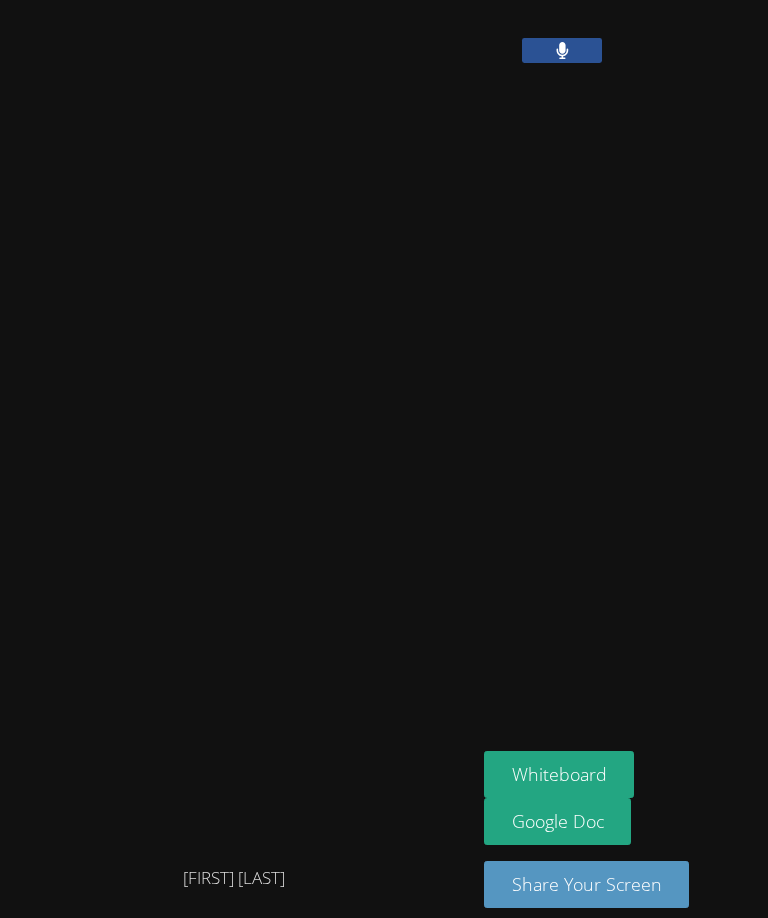 click 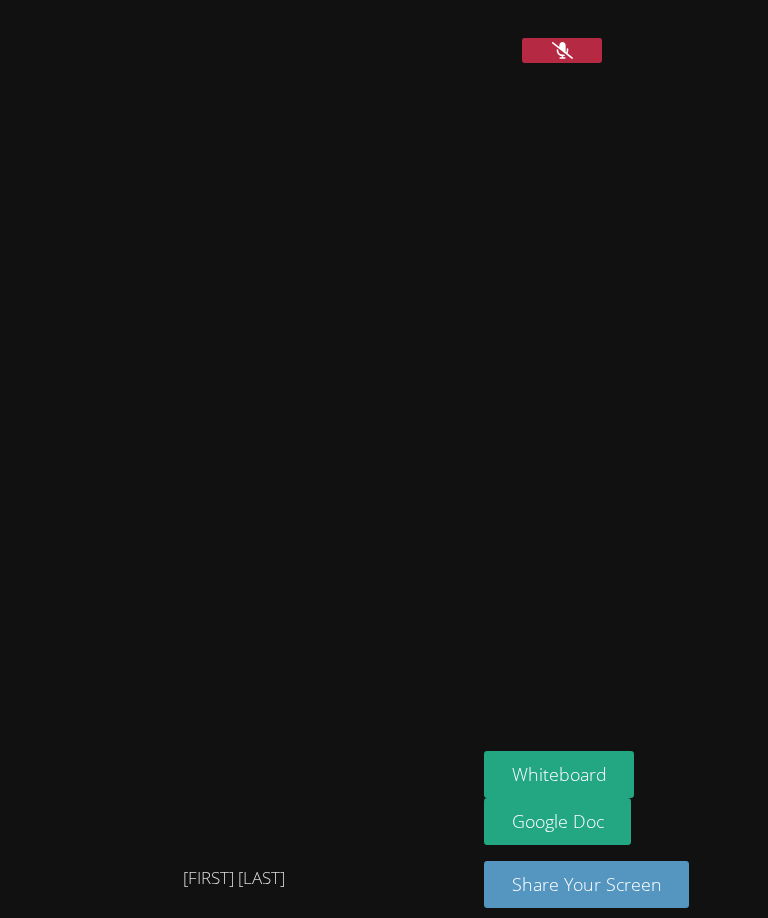 click at bounding box center [562, 50] 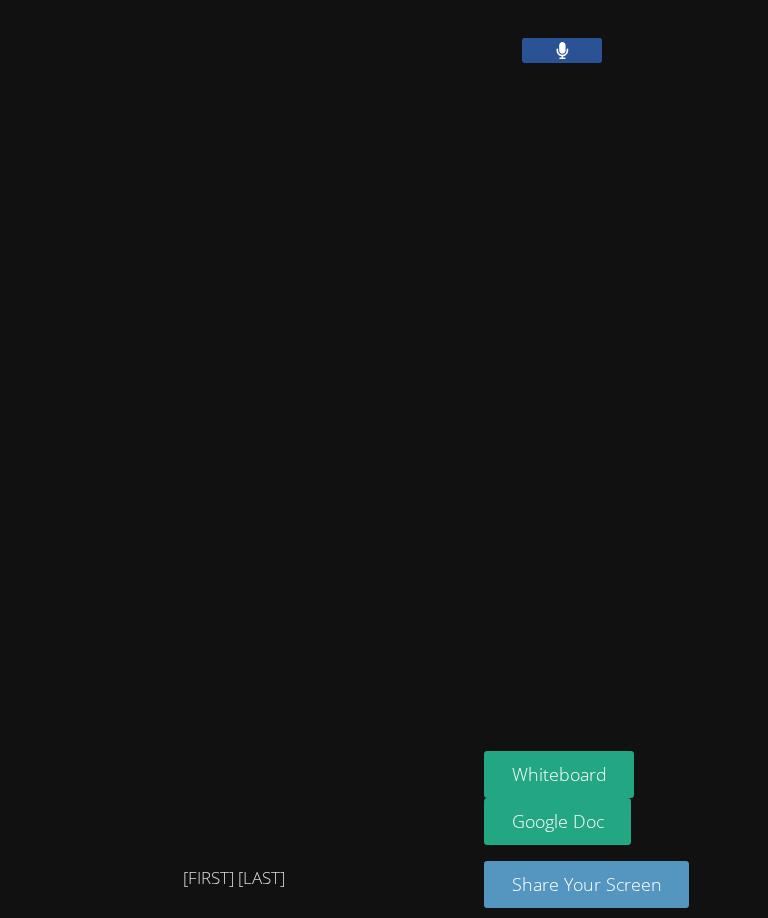 click at bounding box center (546, 41) 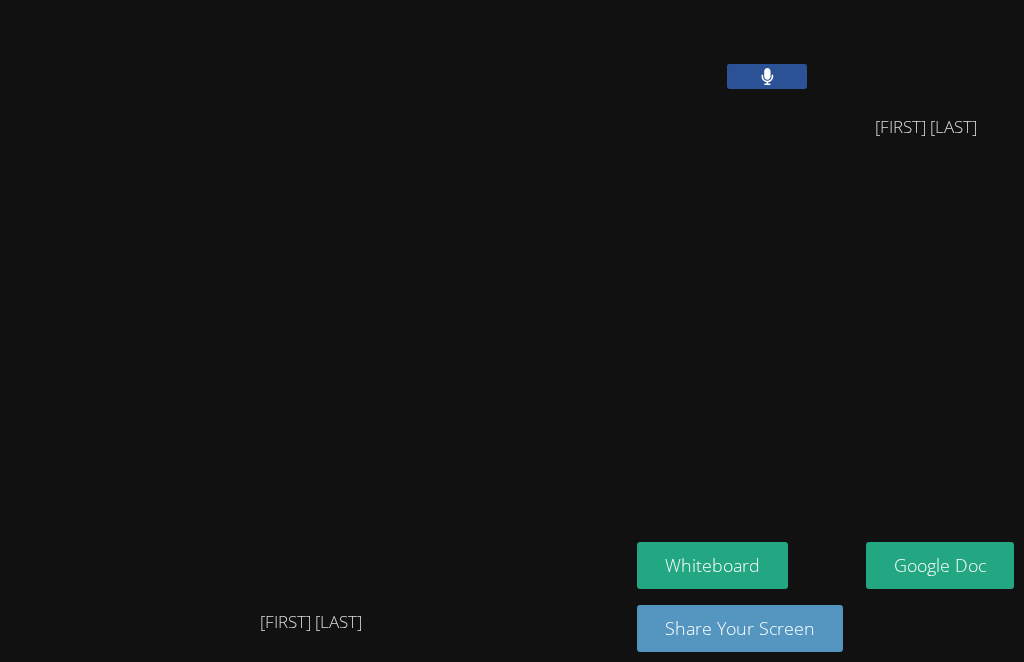 click at bounding box center [767, 76] 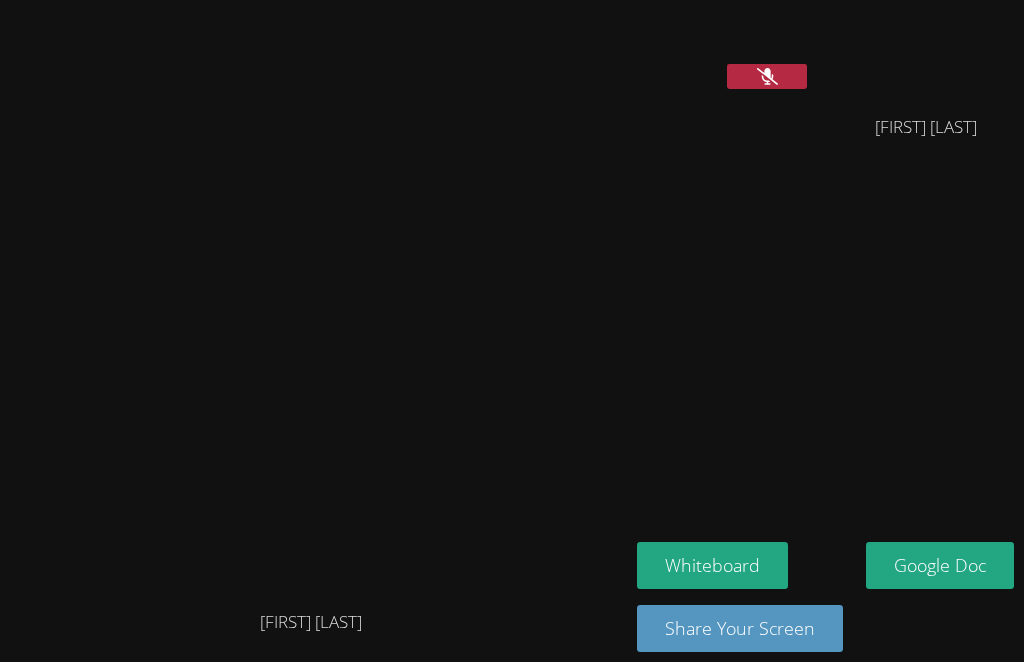 click 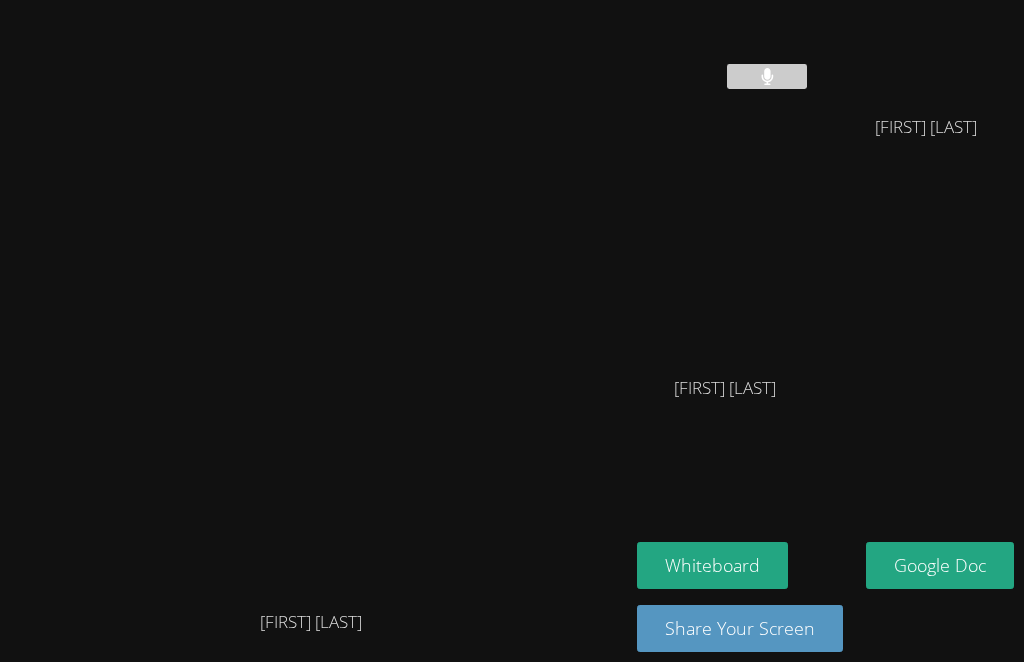 click at bounding box center (767, 76) 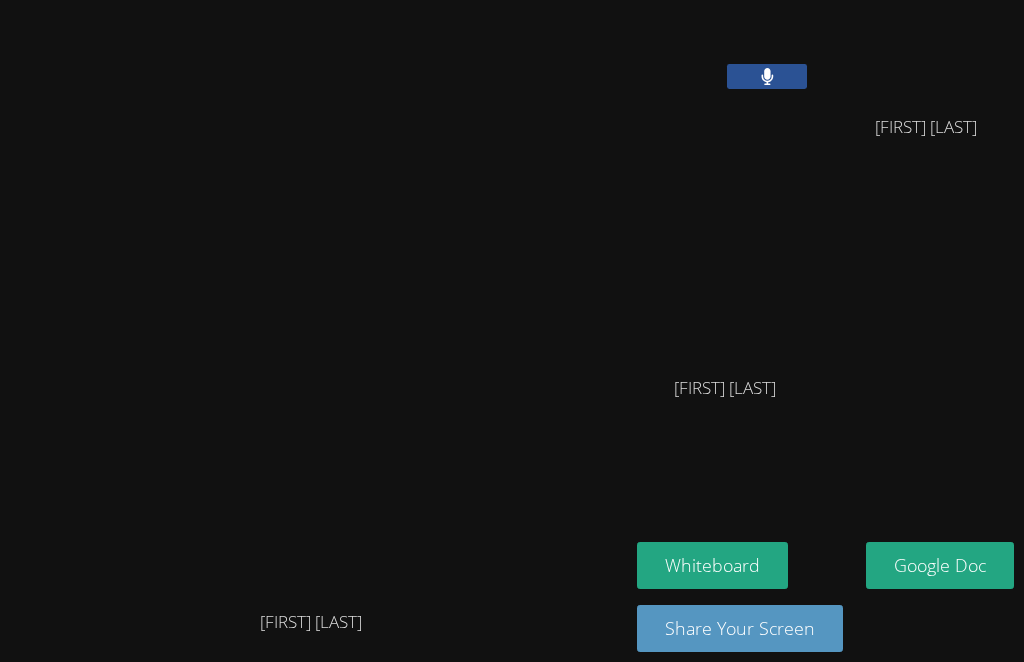 click at bounding box center [767, 76] 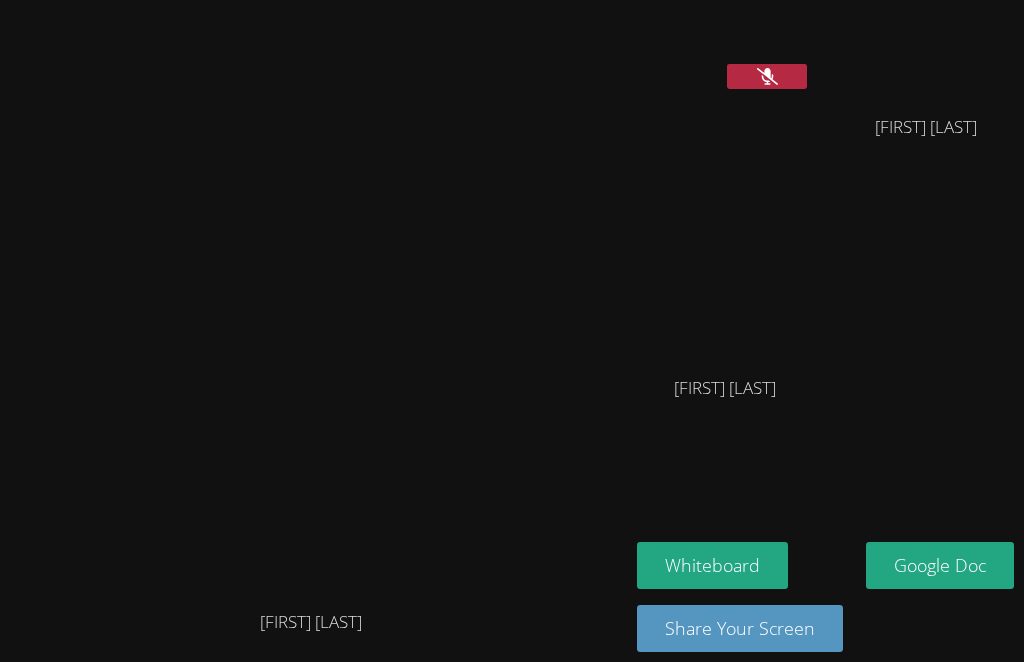 click at bounding box center [311, 301] 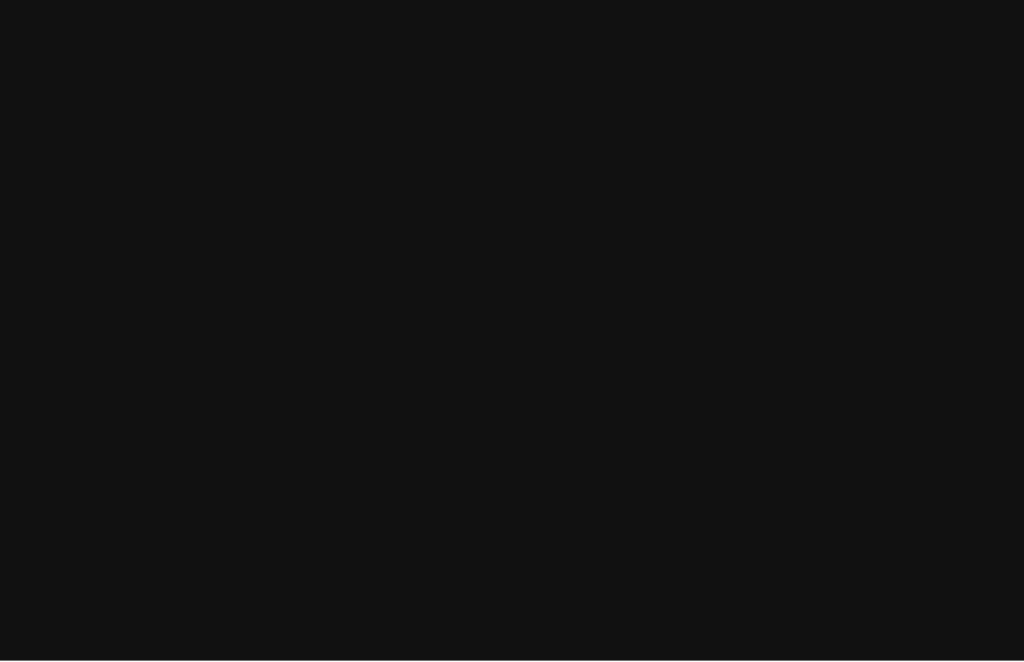 click at bounding box center (311, 154) 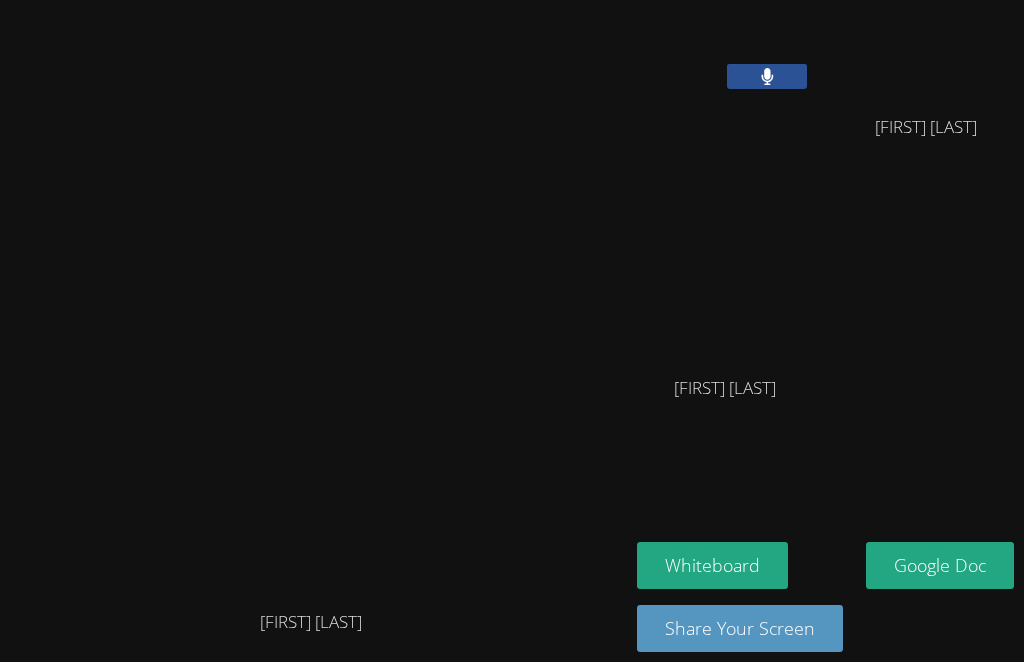 click on "Whiteboard" at bounding box center (712, 565) 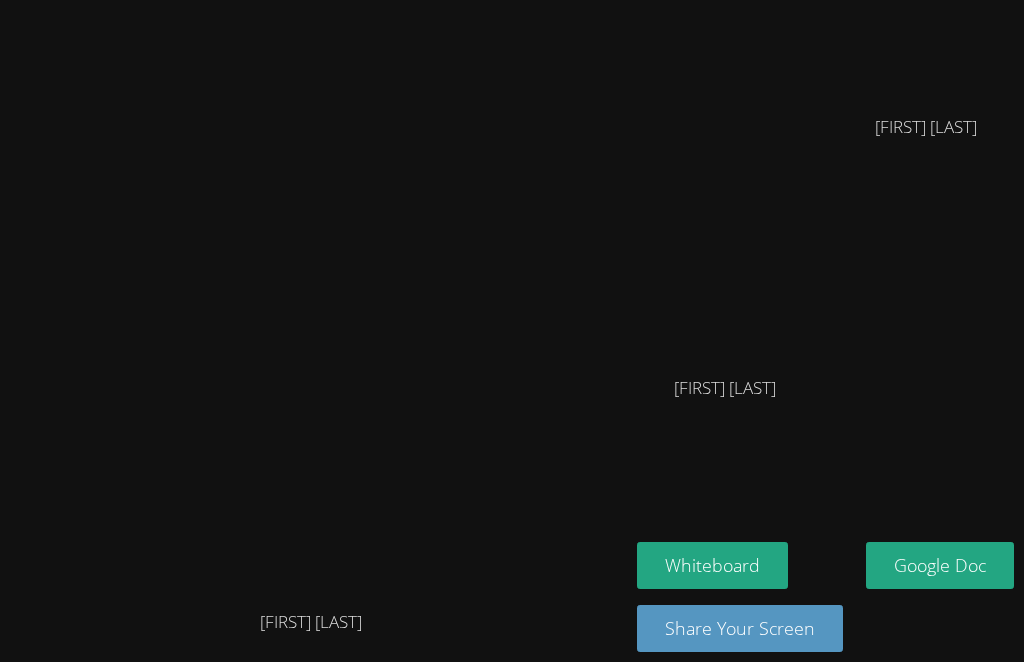 click on "Whiteboard" at bounding box center (712, 565) 